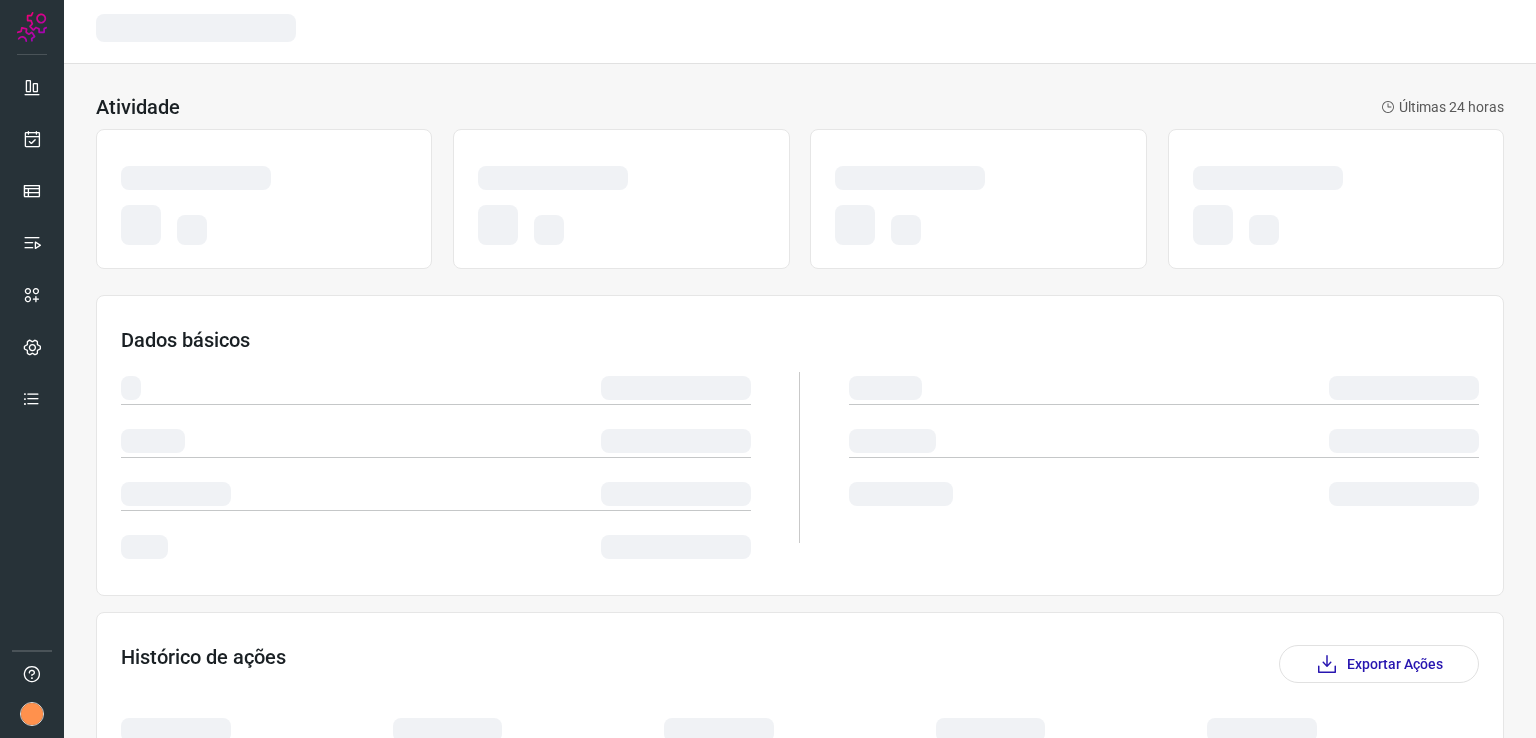 scroll, scrollTop: 0, scrollLeft: 0, axis: both 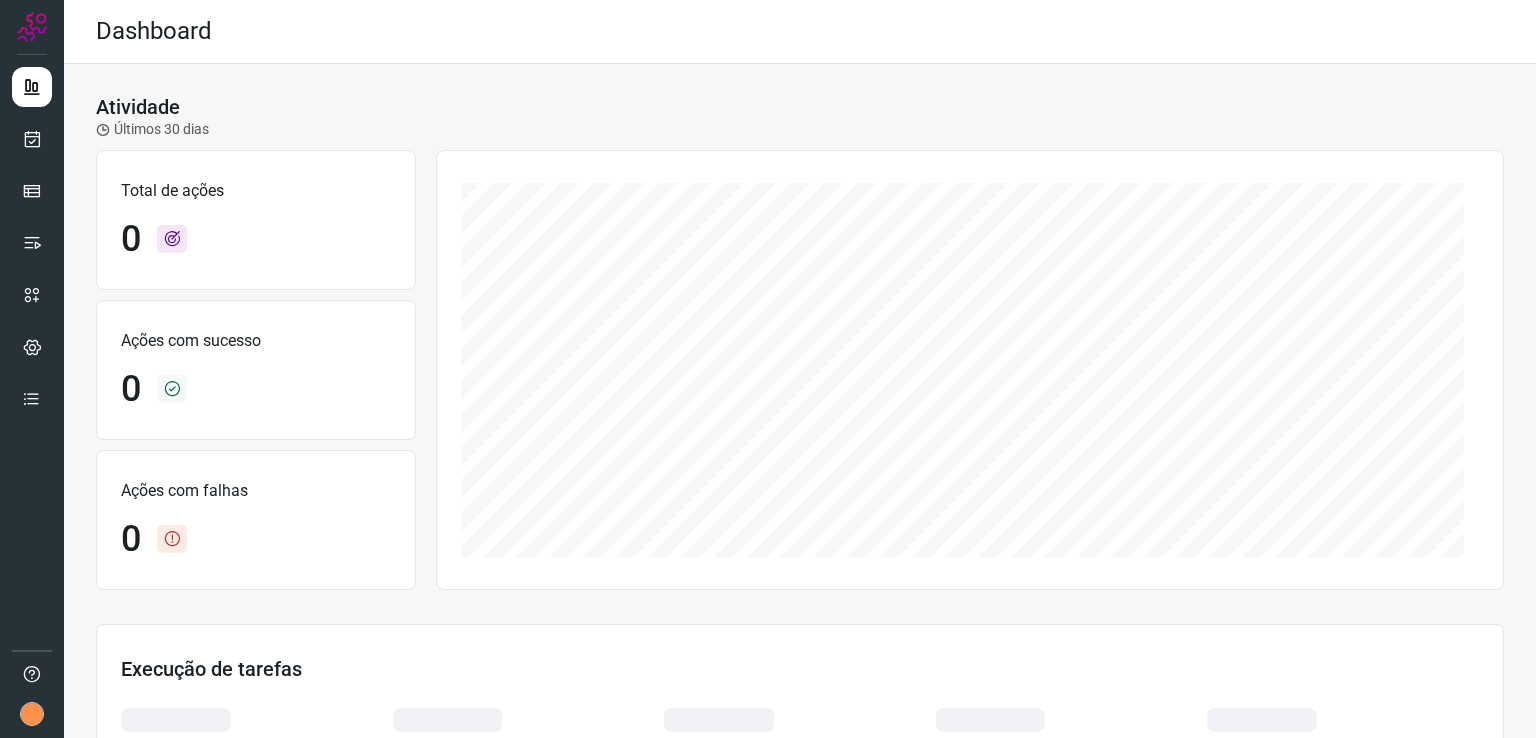 click at bounding box center [32, 369] 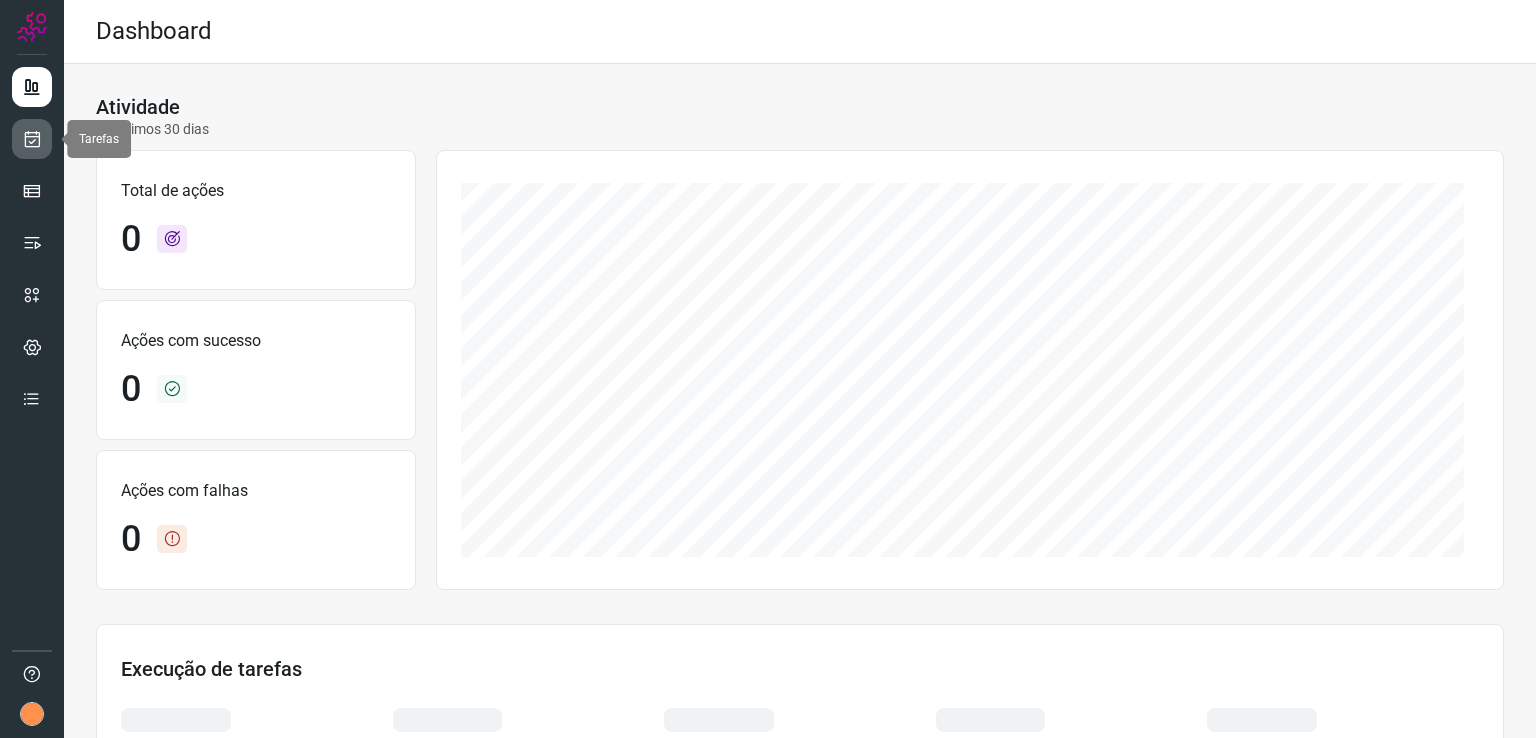 click at bounding box center [32, 139] 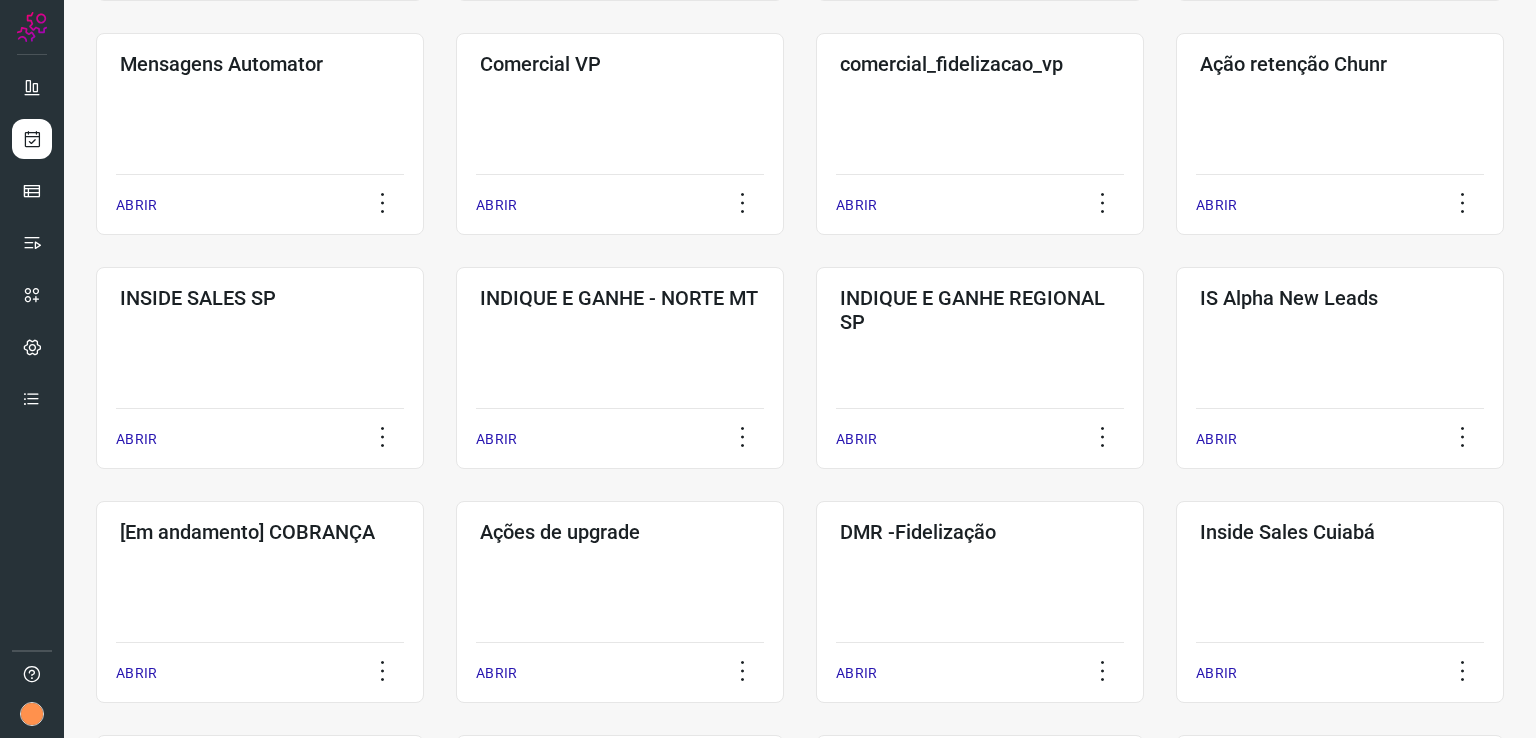 scroll, scrollTop: 400, scrollLeft: 0, axis: vertical 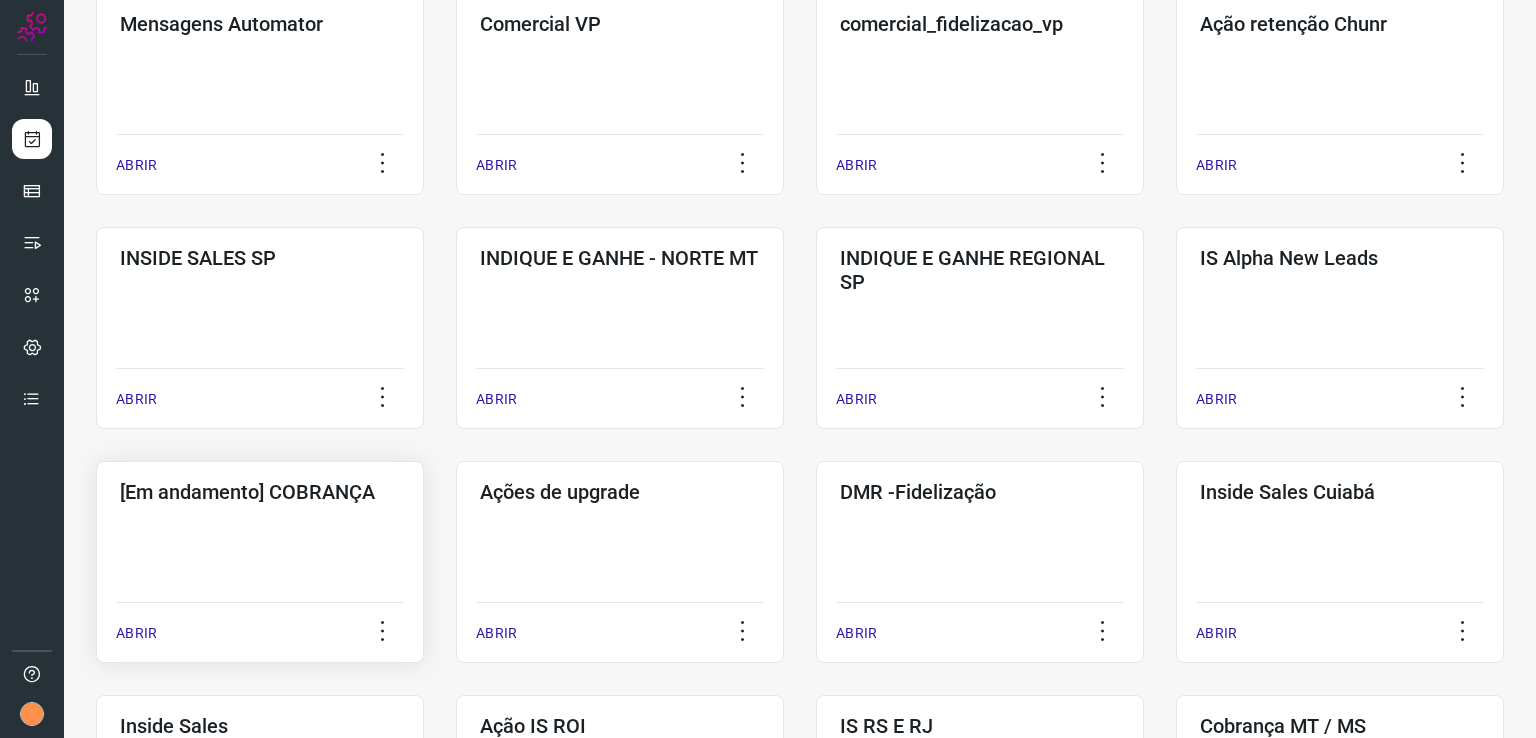 click on "[Em andamento] COBRANÇA  ABRIR" 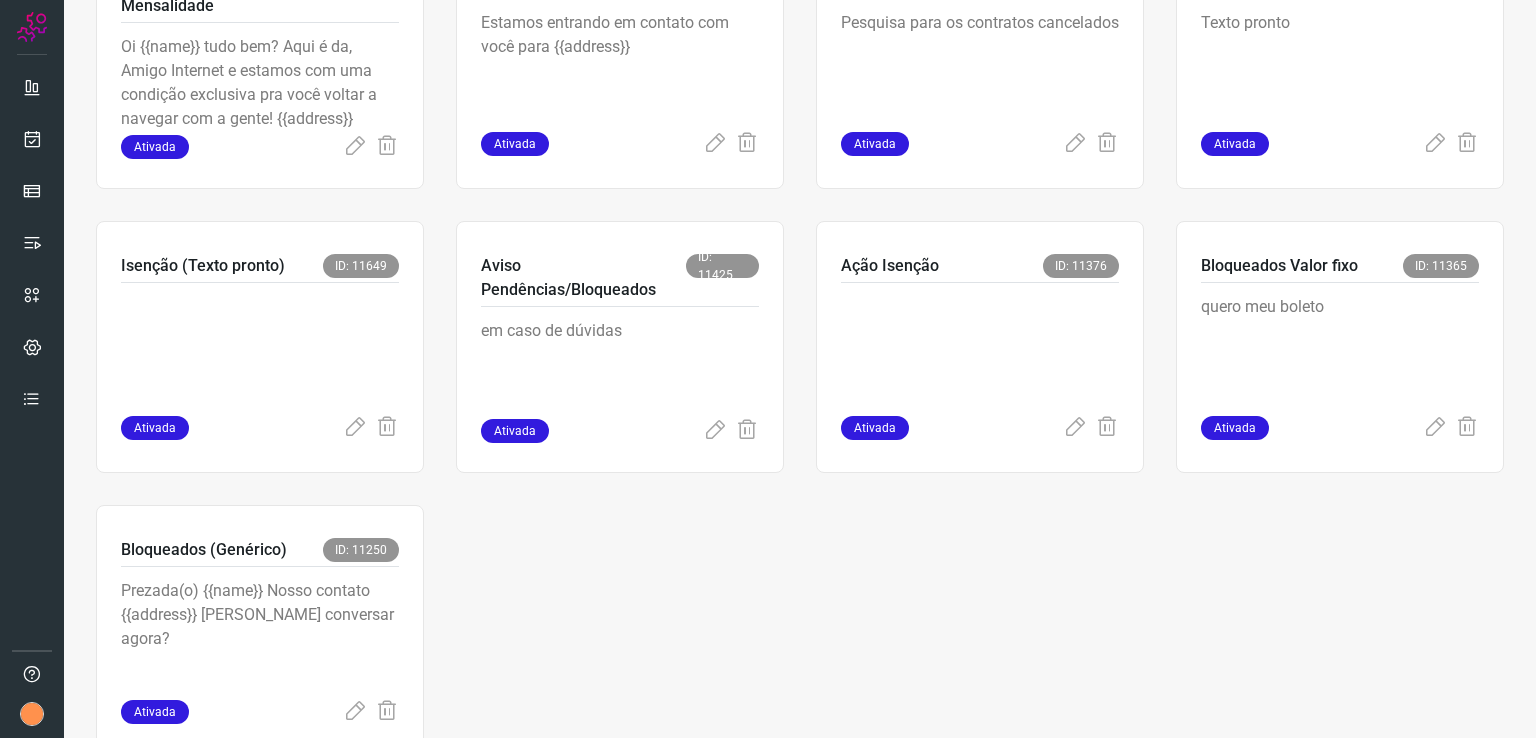 scroll, scrollTop: 575, scrollLeft: 0, axis: vertical 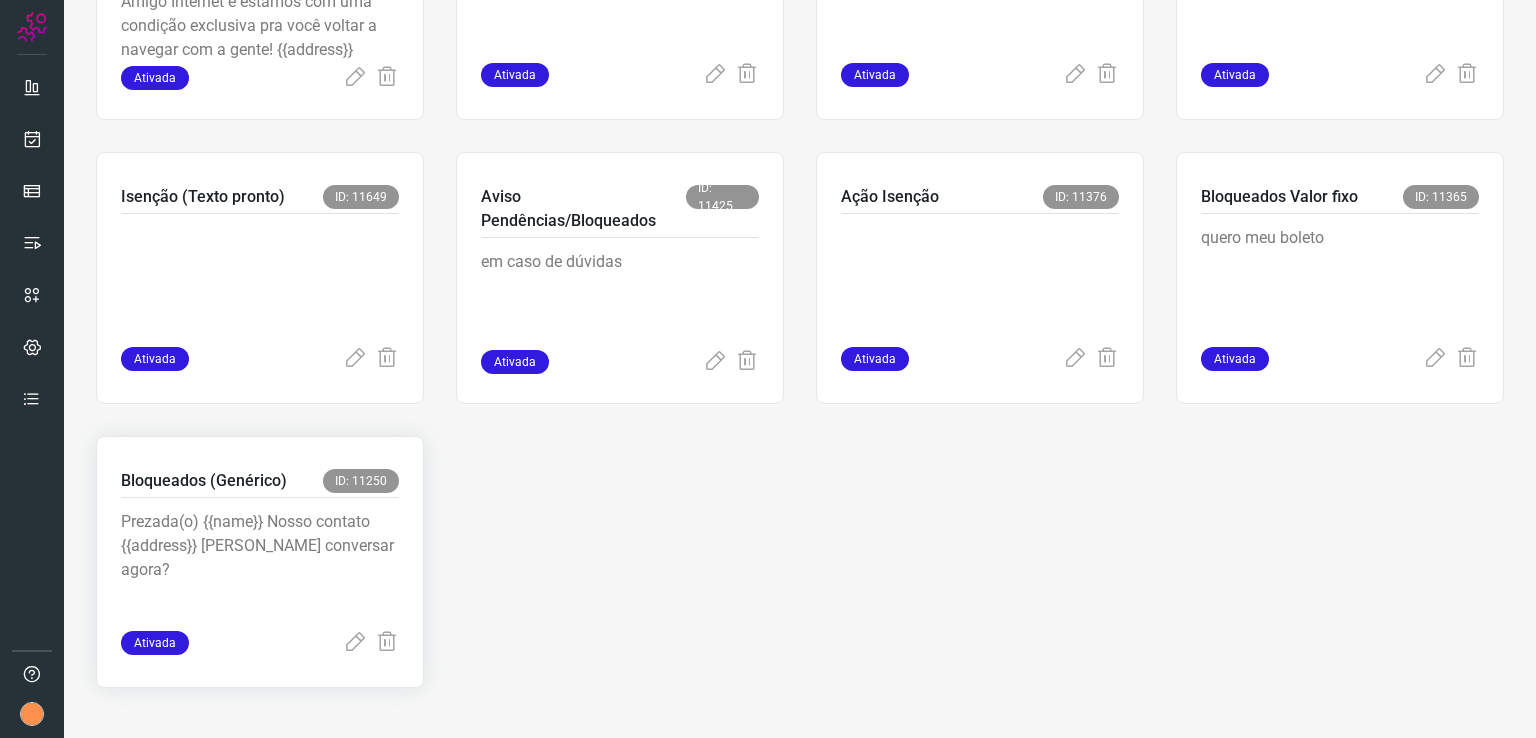 click on "Bloqueados (Genérico) ID: 11250" at bounding box center (260, 483) 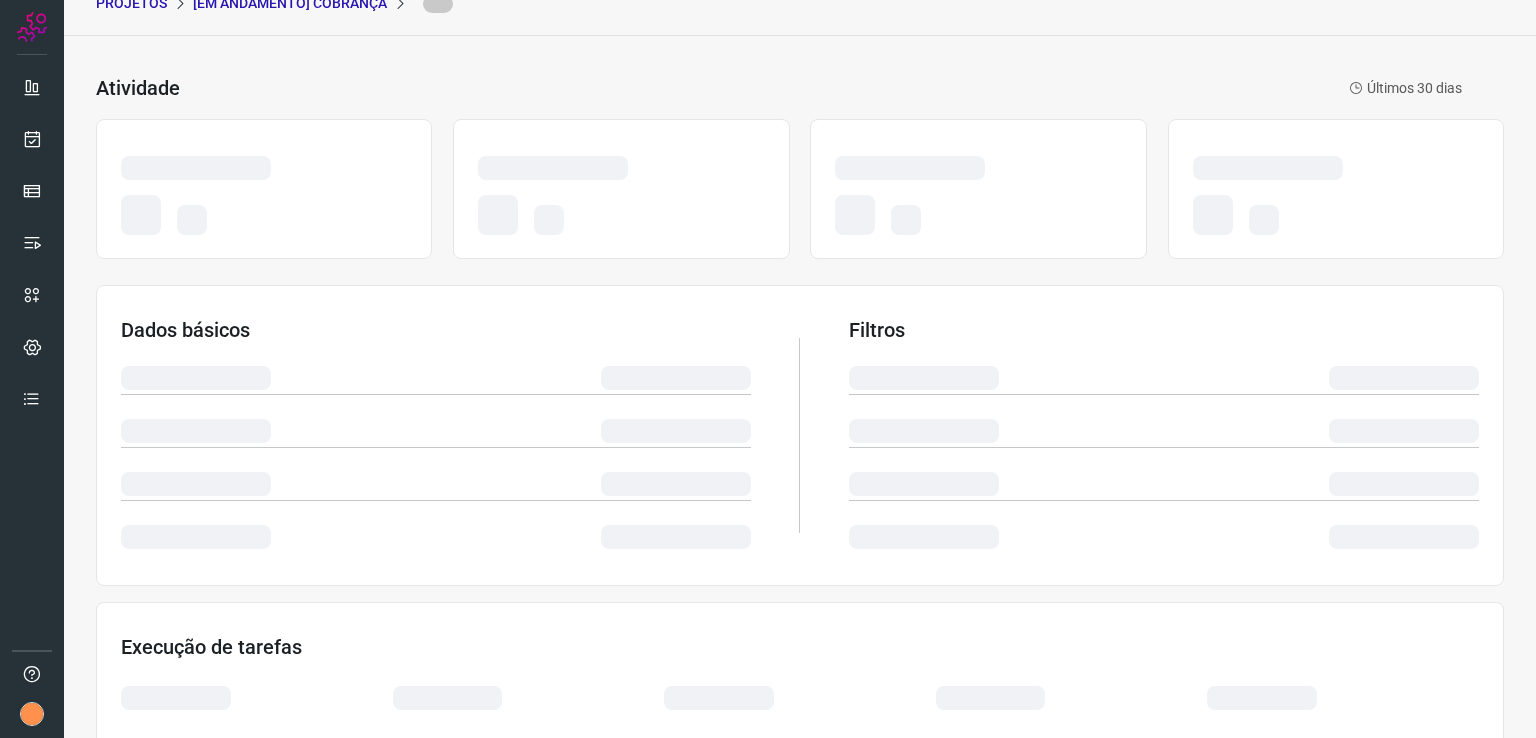 scroll, scrollTop: 0, scrollLeft: 0, axis: both 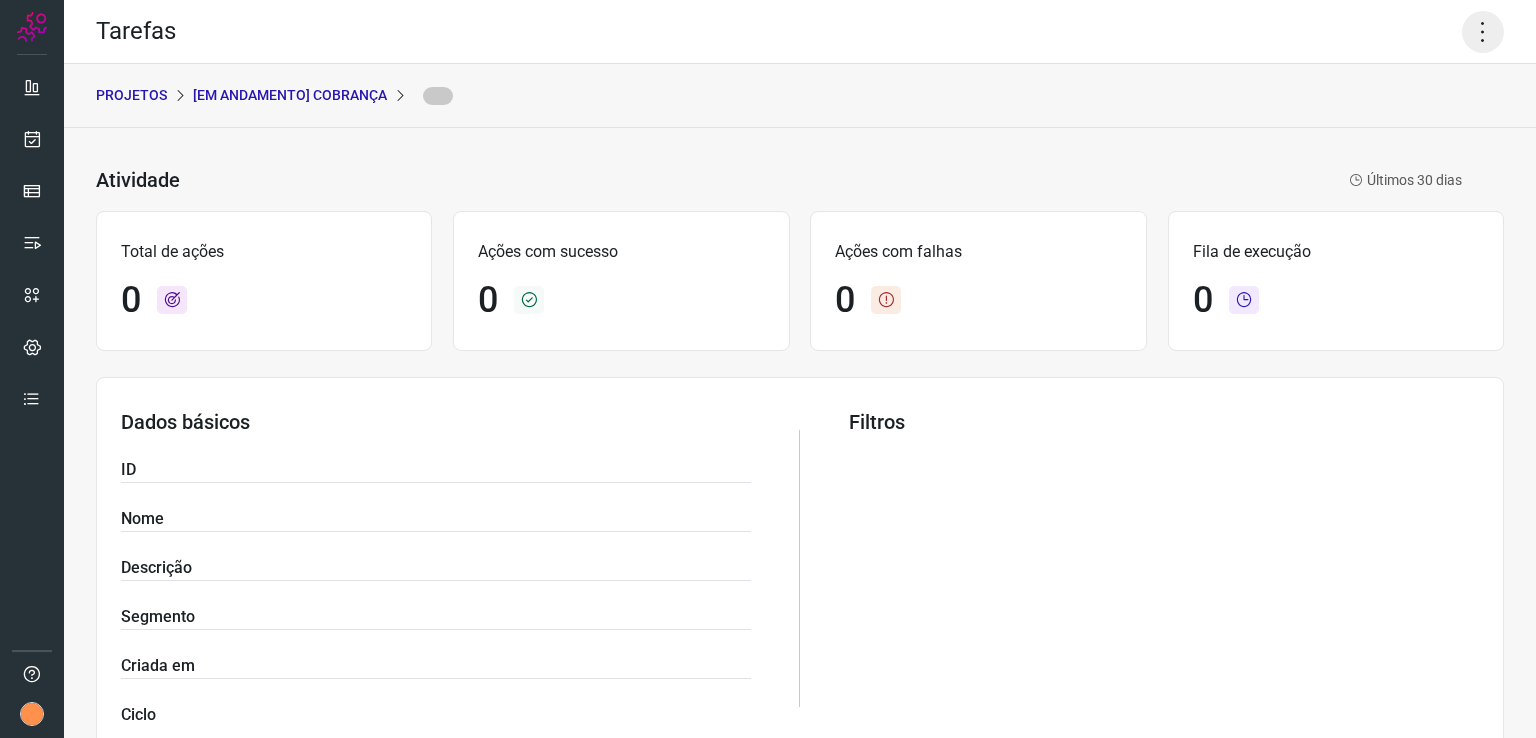 click 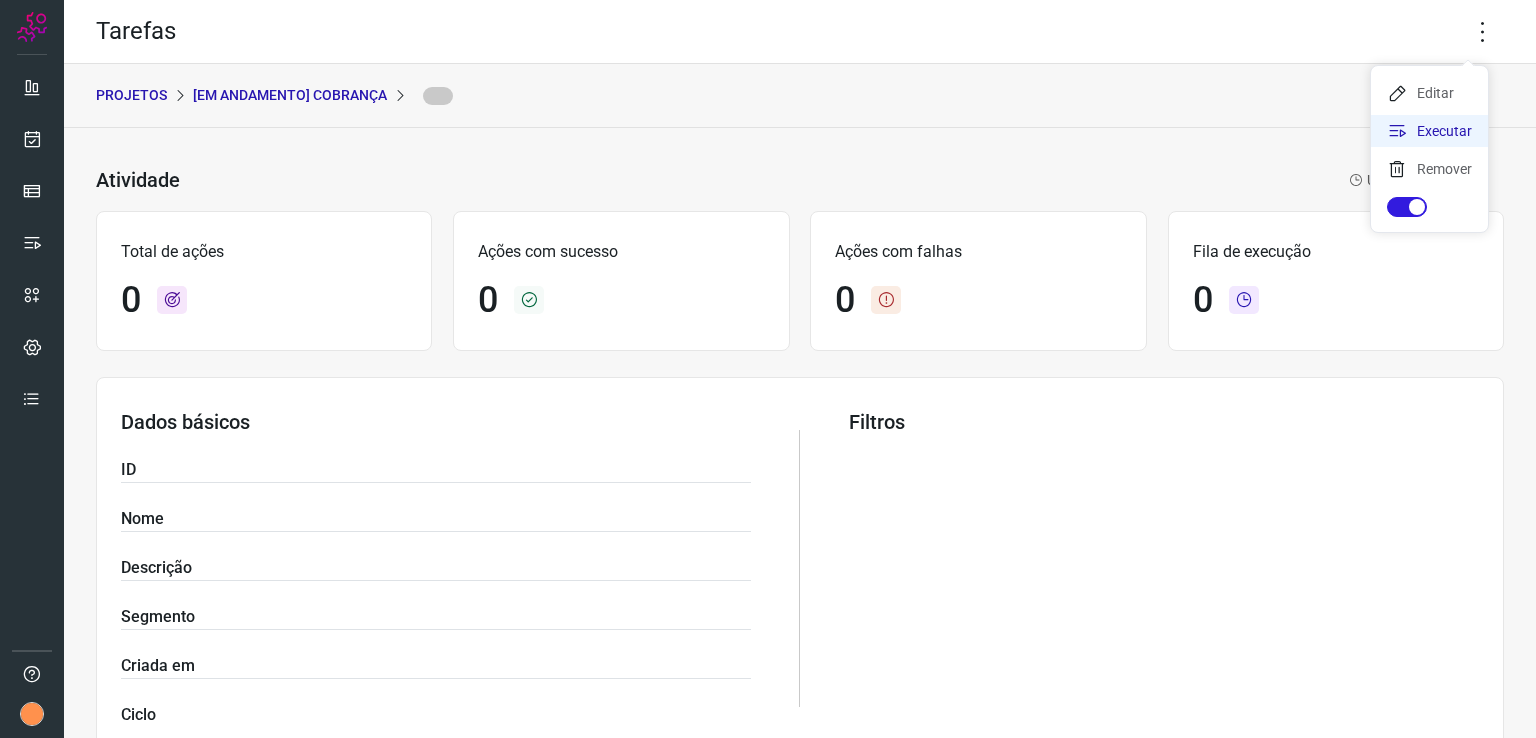 click on "Executar" 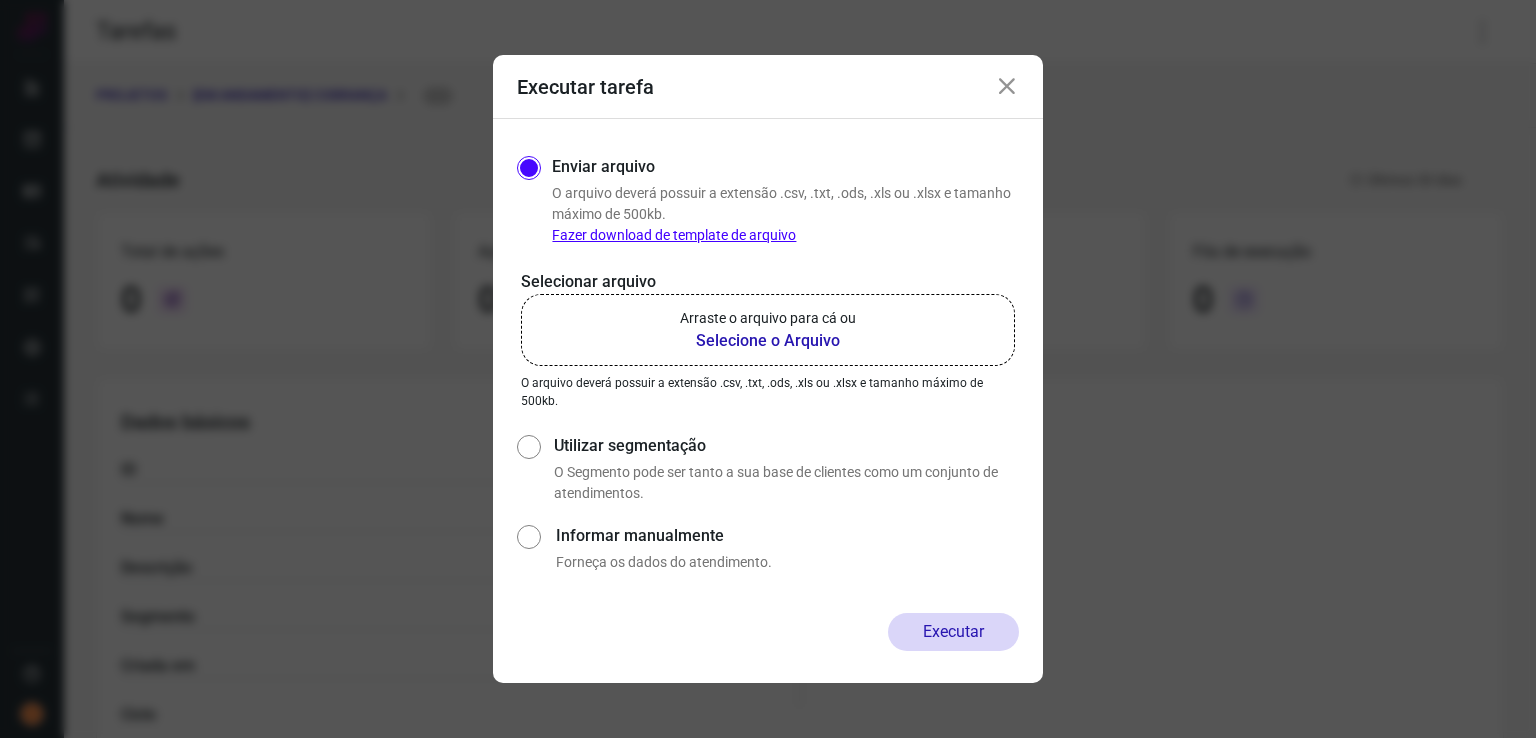 click on "Arraste o arquivo para cá ou Selecione o Arquivo" 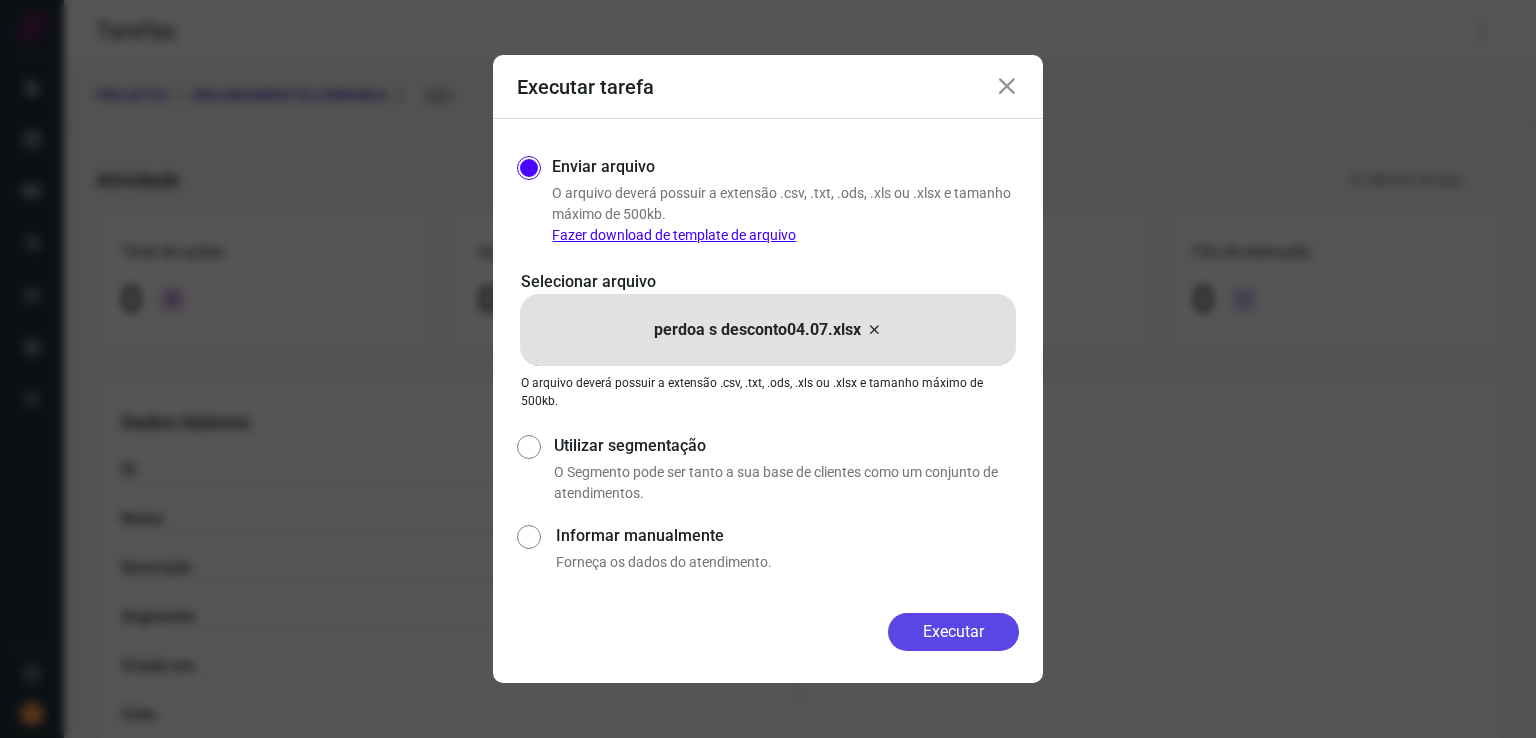 click on "Executar" at bounding box center (953, 632) 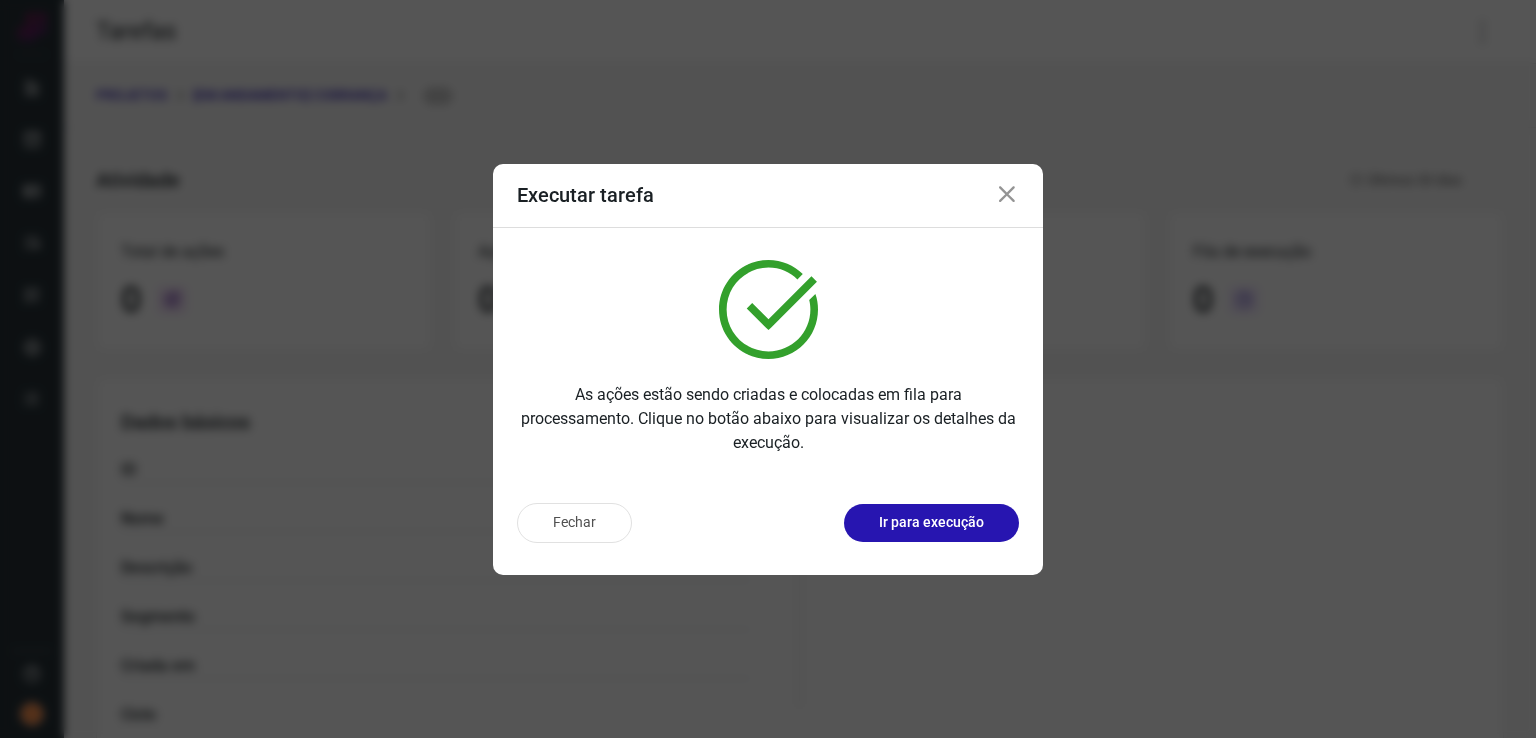 click on "Fechar  Ir para execução" at bounding box center (768, 531) 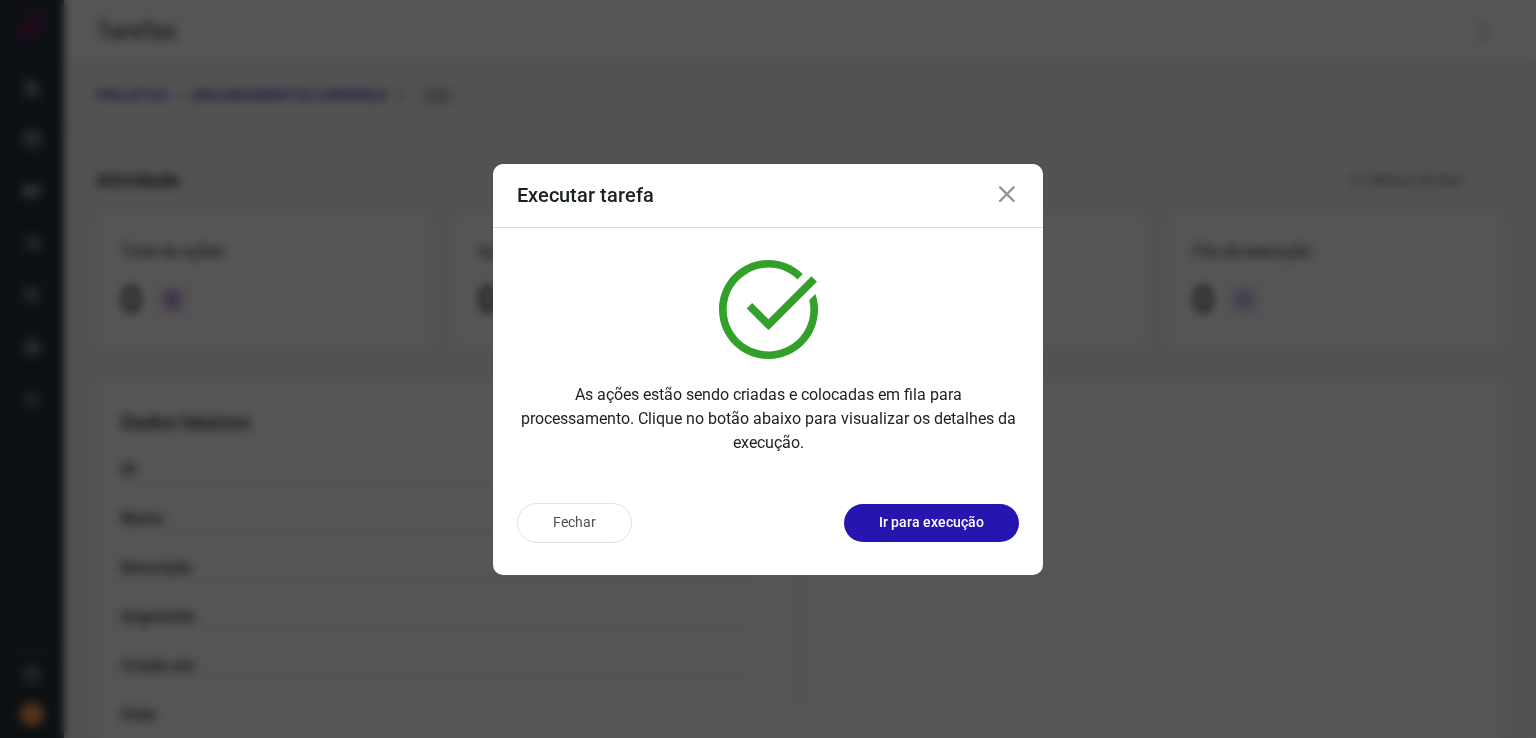 drag, startPoint x: 590, startPoint y: 530, endPoint x: 583, endPoint y: 480, distance: 50.48762 